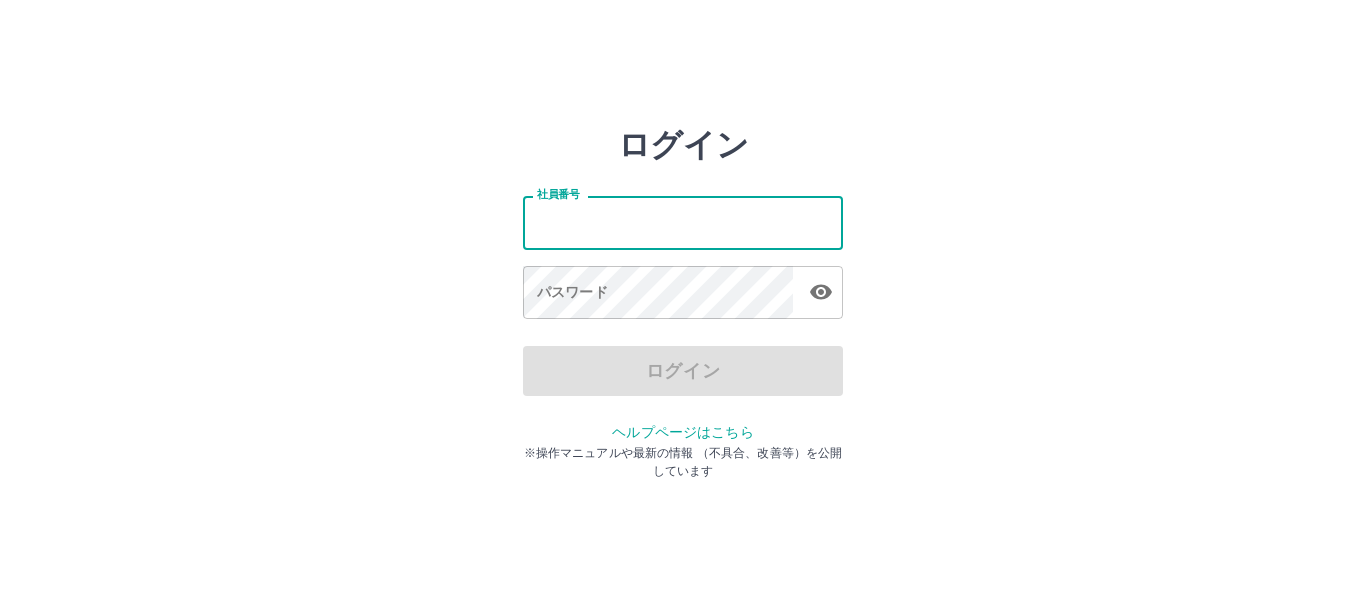 scroll, scrollTop: 0, scrollLeft: 0, axis: both 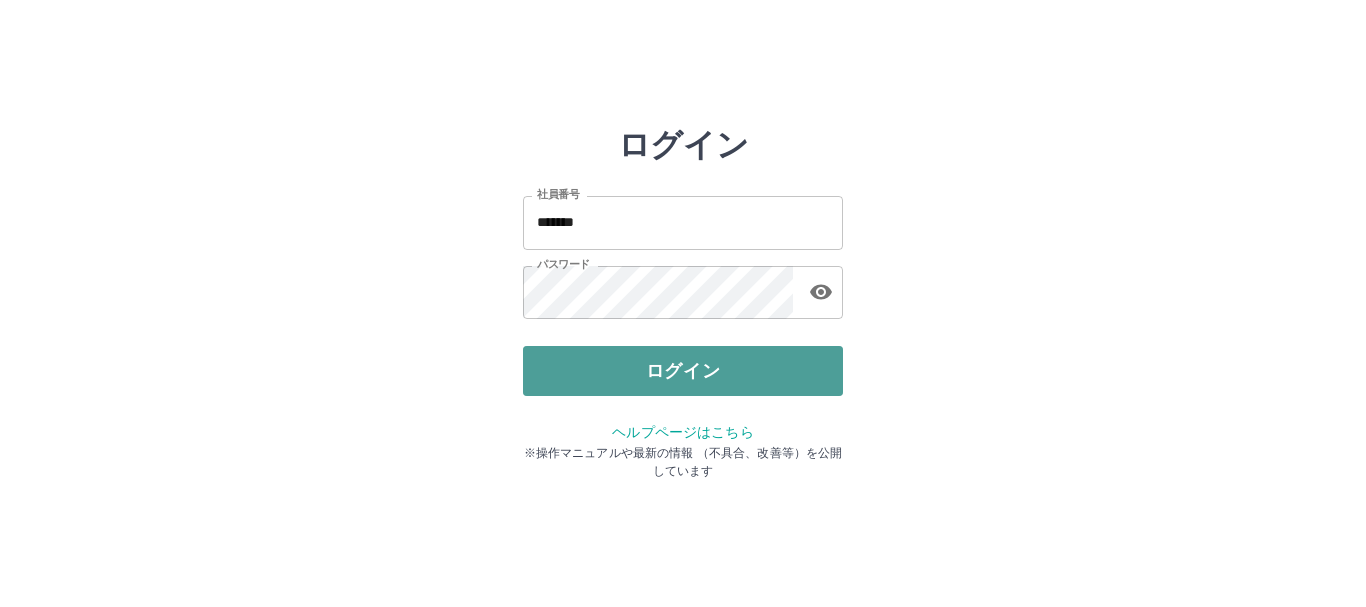 click on "ログイン" at bounding box center (683, 371) 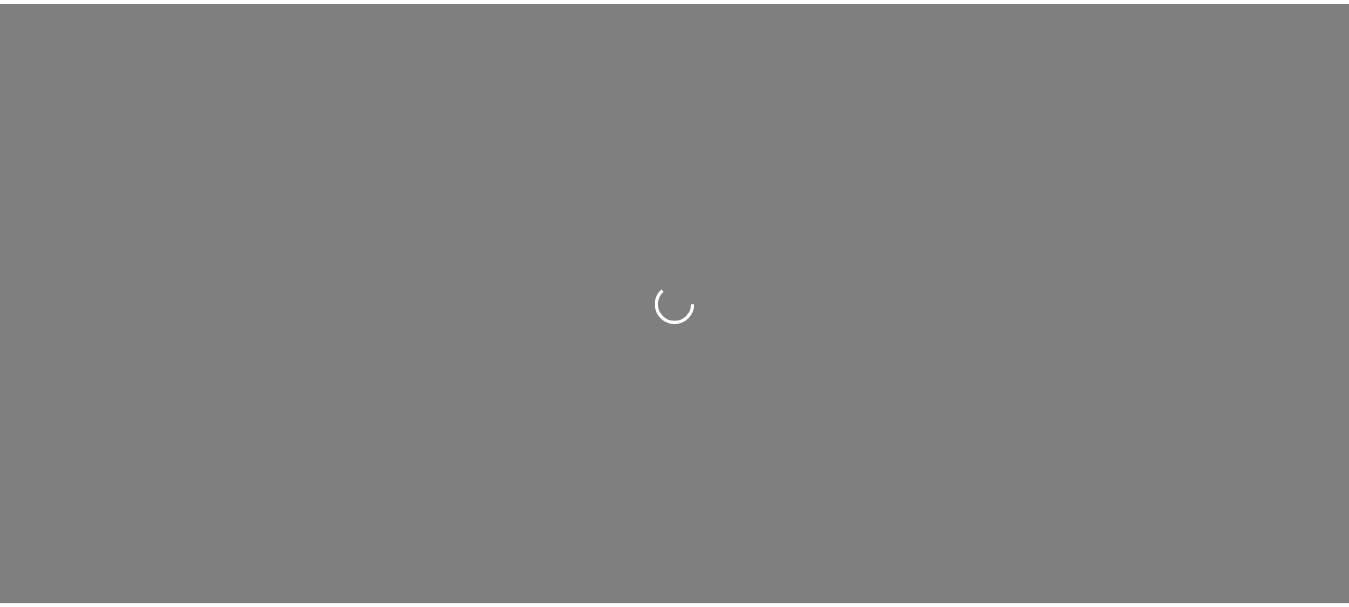 scroll, scrollTop: 0, scrollLeft: 0, axis: both 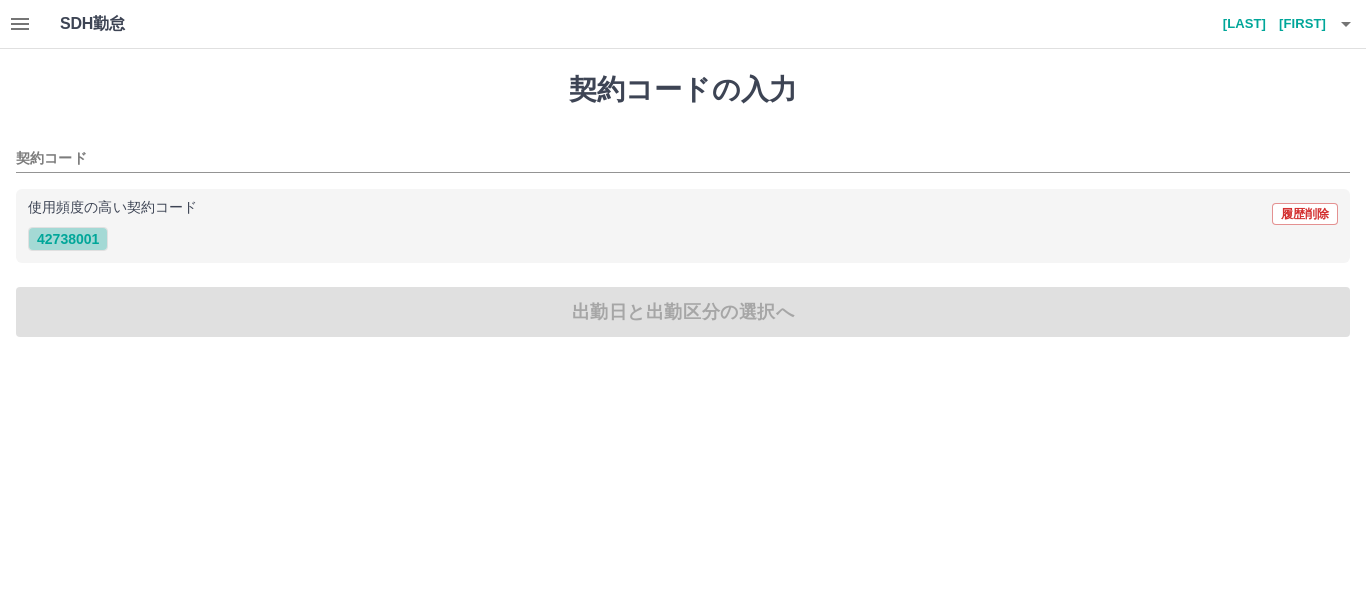 click on "42738001" at bounding box center (68, 239) 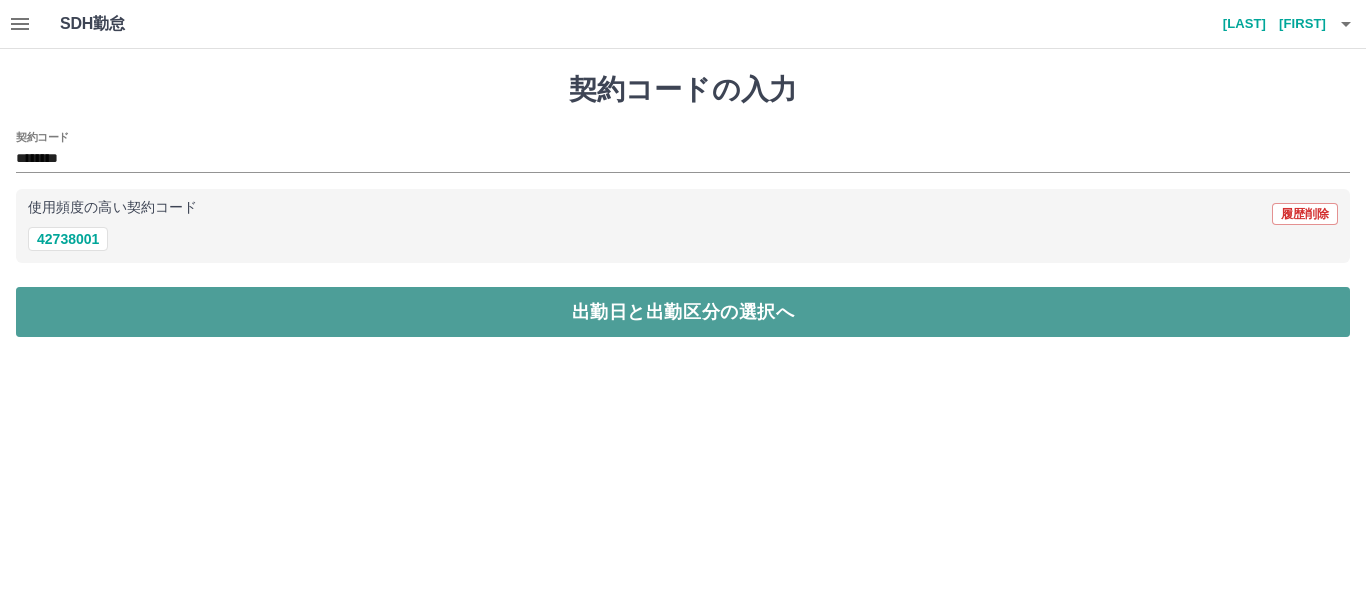 click on "出勤日と出勤区分の選択へ" at bounding box center (683, 312) 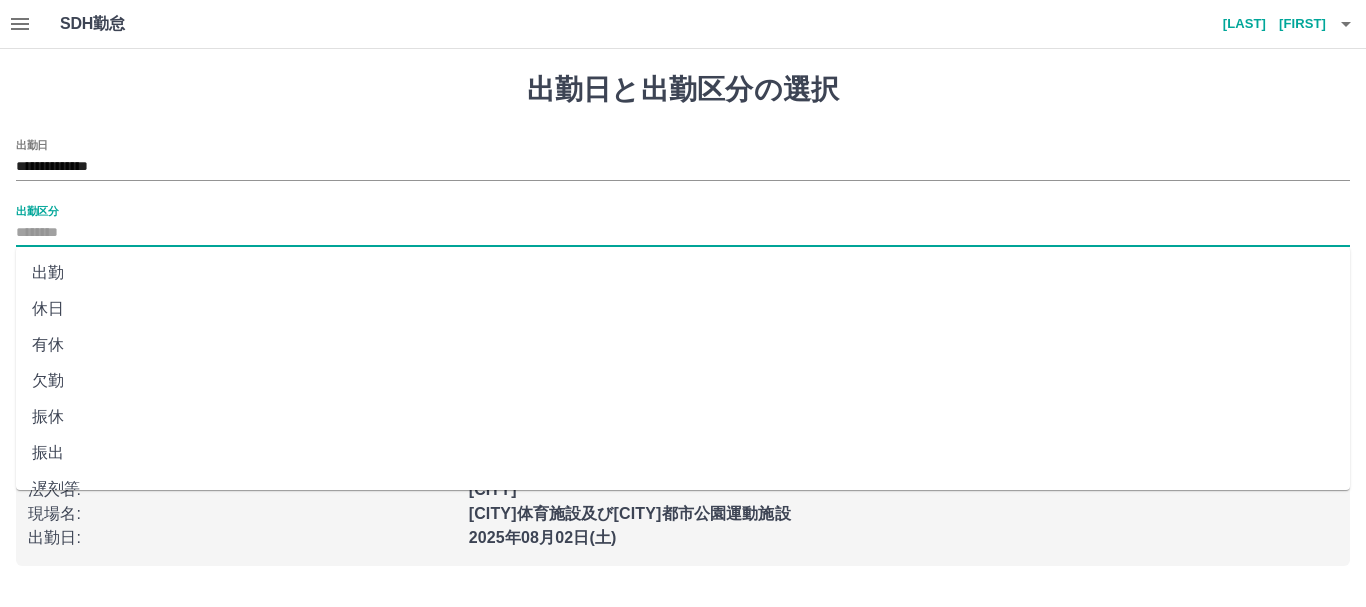 click on "出勤区分" at bounding box center (683, 233) 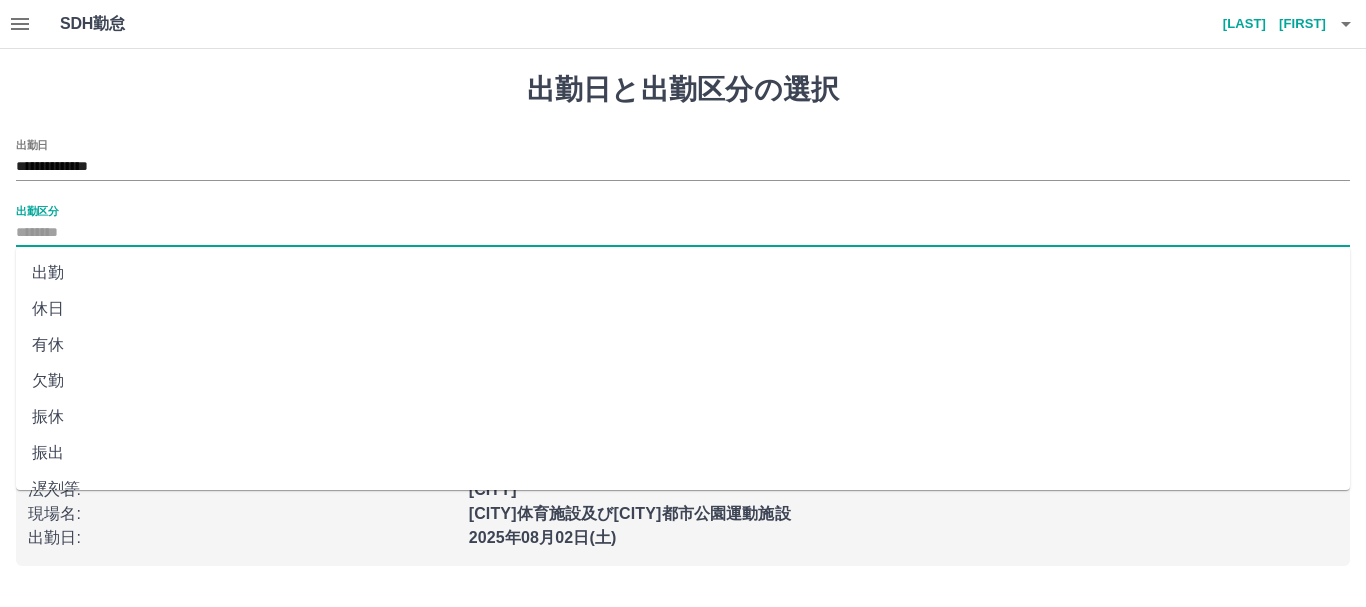 click on "出勤" at bounding box center [683, 273] 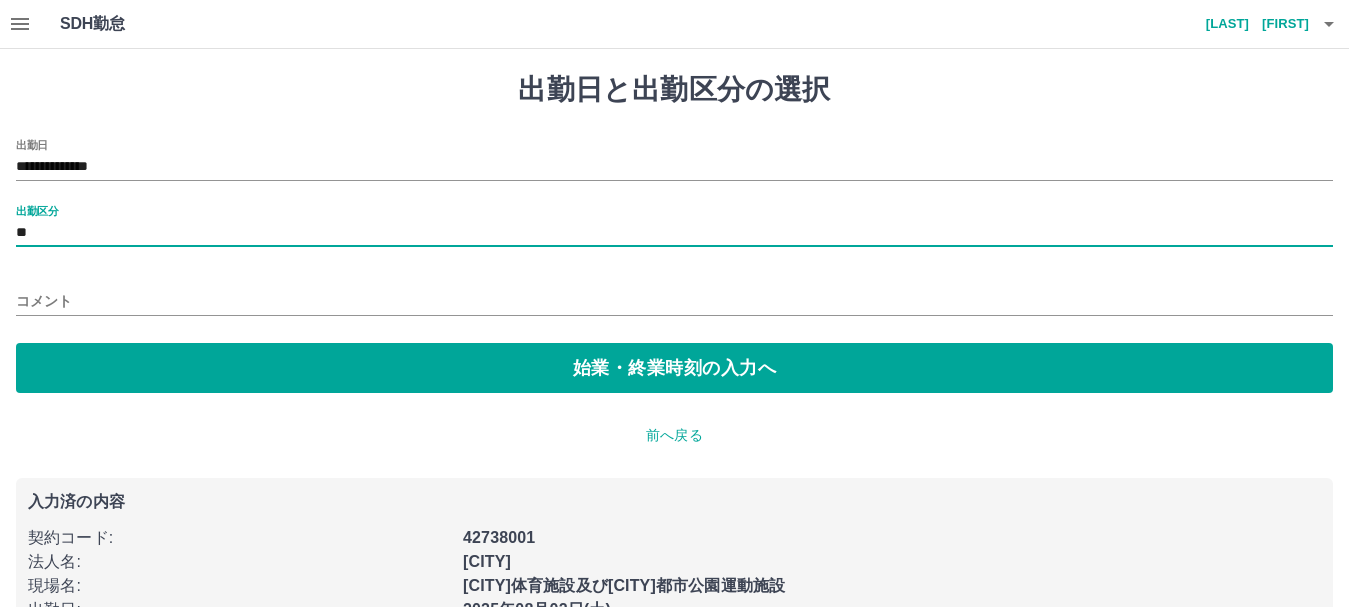click on "コメント" at bounding box center [674, 301] 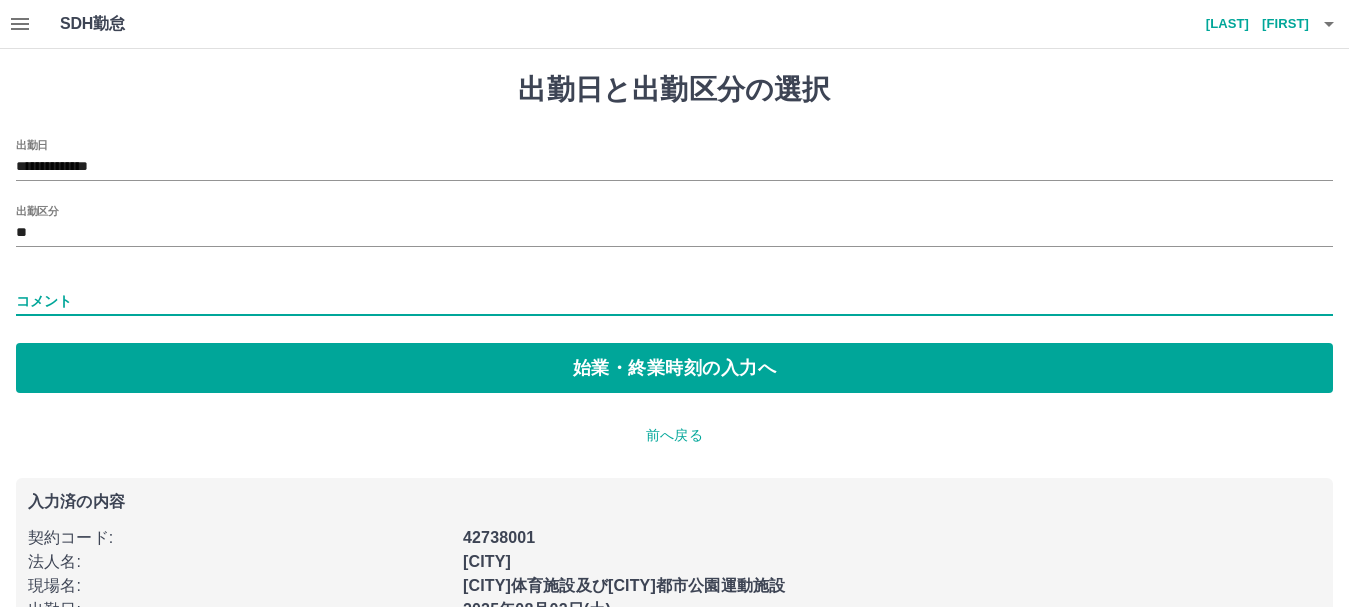 type on "**********" 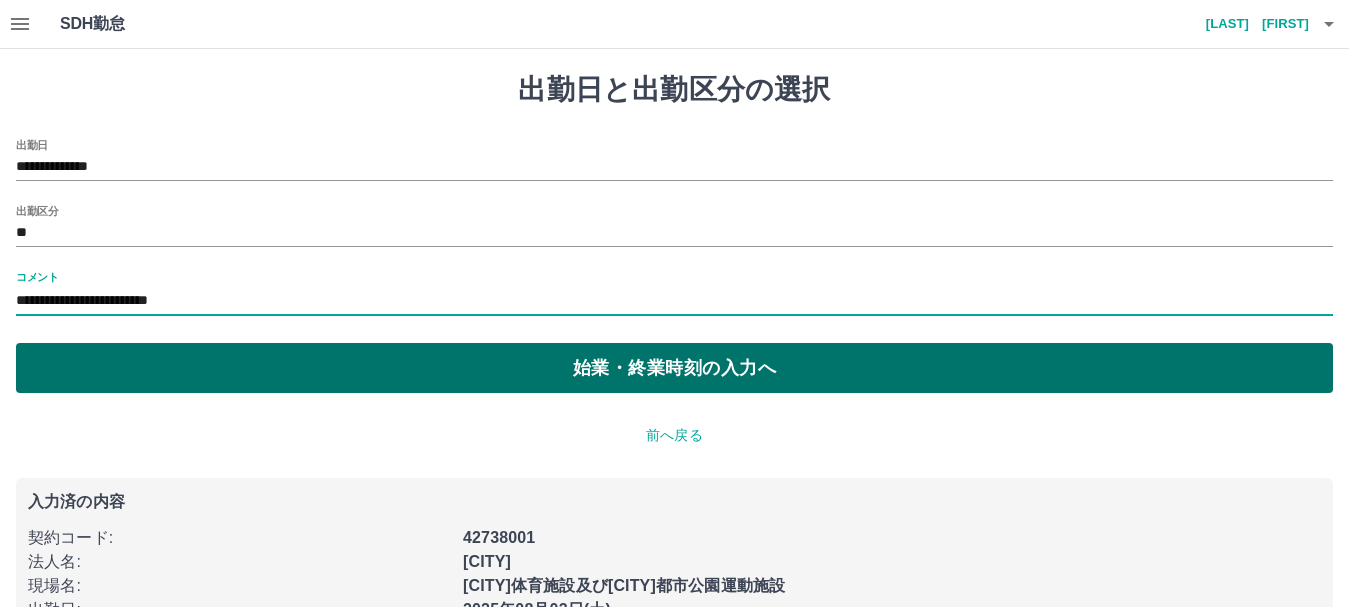 click on "始業・終業時刻の入力へ" at bounding box center [674, 368] 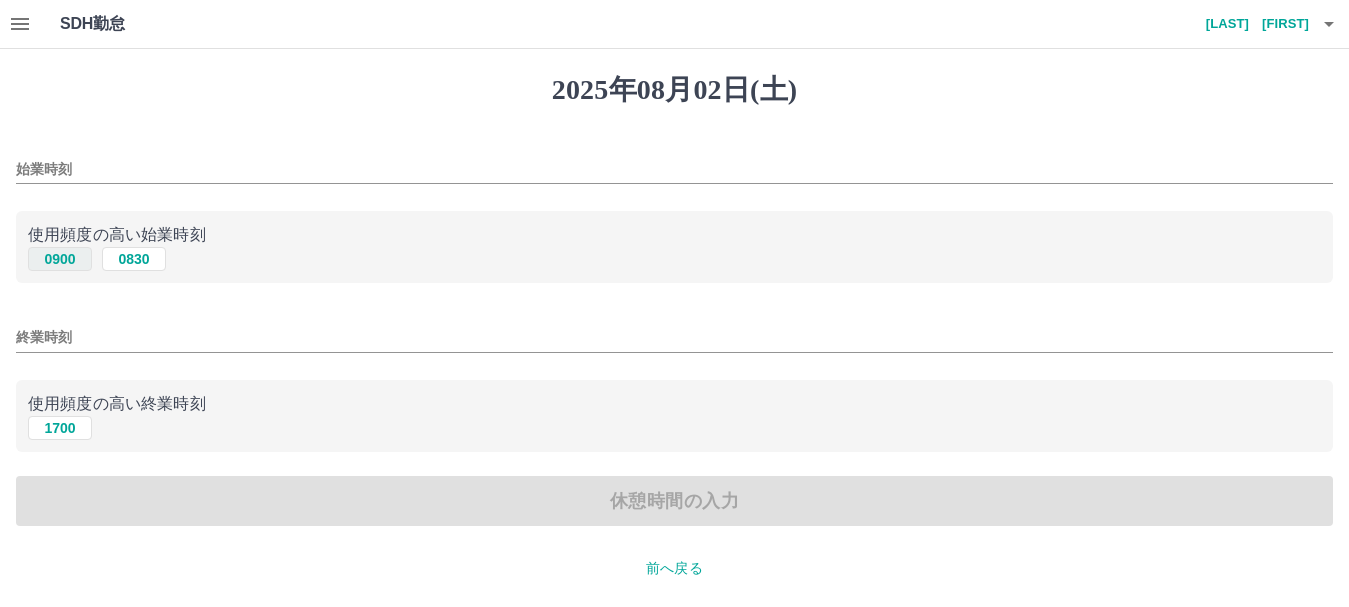 click on "0900" at bounding box center [60, 259] 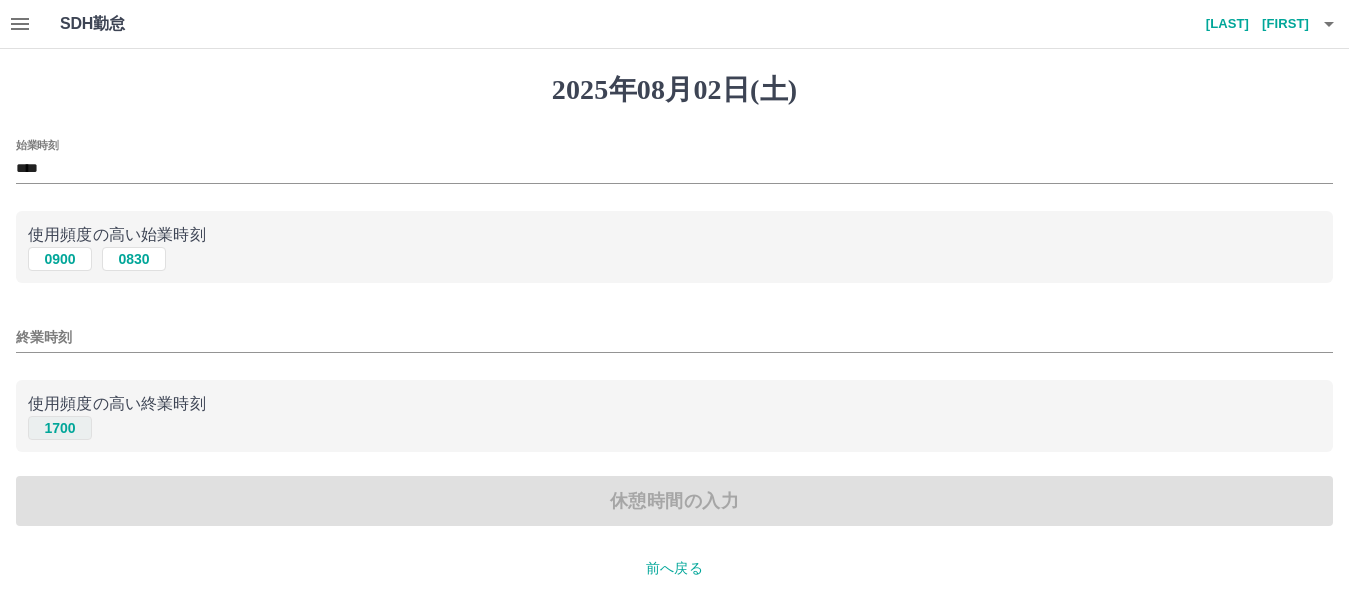 click on "1700" at bounding box center (60, 428) 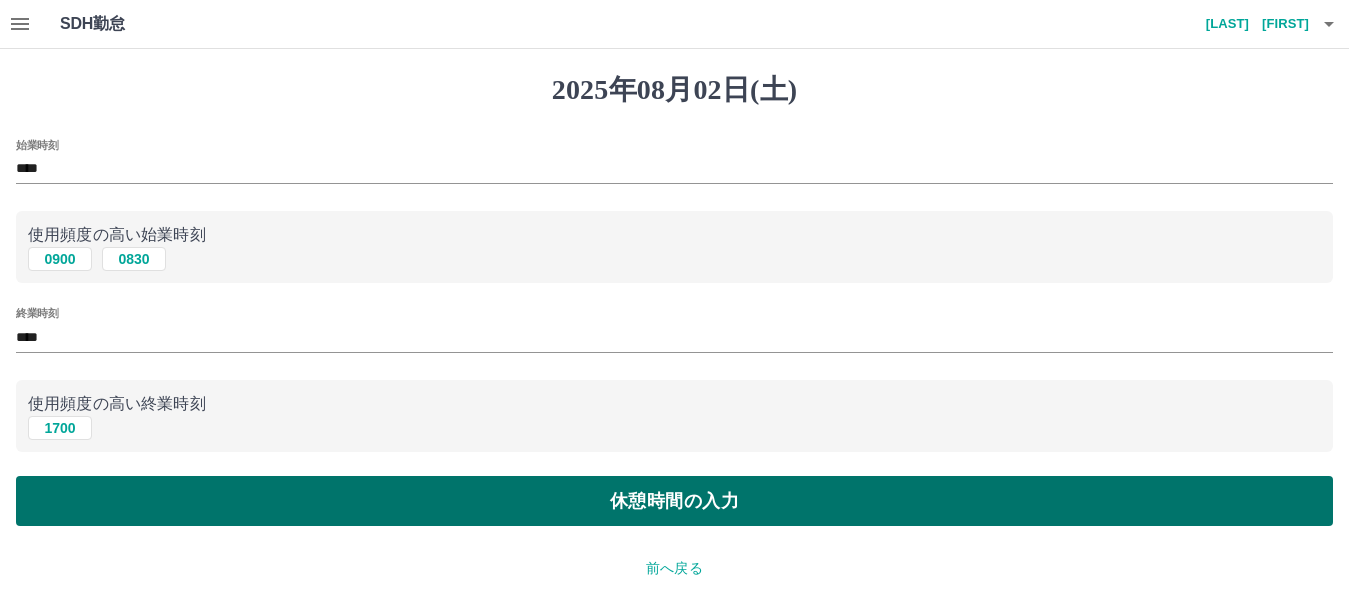drag, startPoint x: 701, startPoint y: 508, endPoint x: 562, endPoint y: 508, distance: 139 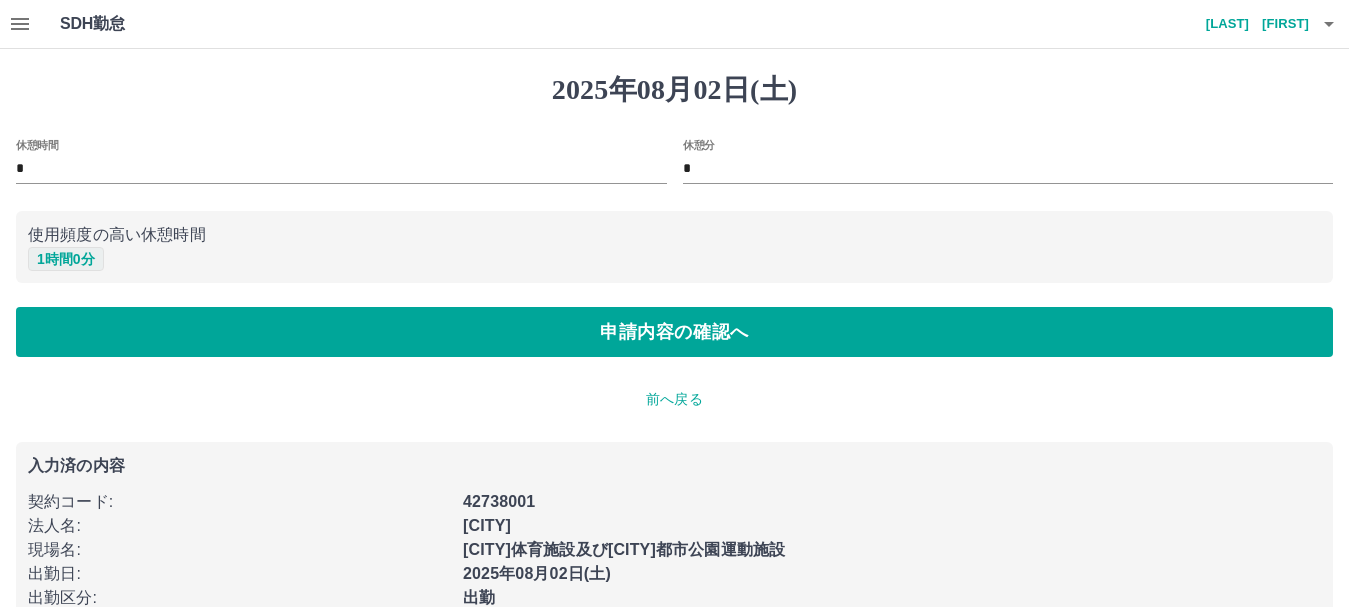 click on "1 時間 0 分" at bounding box center [66, 259] 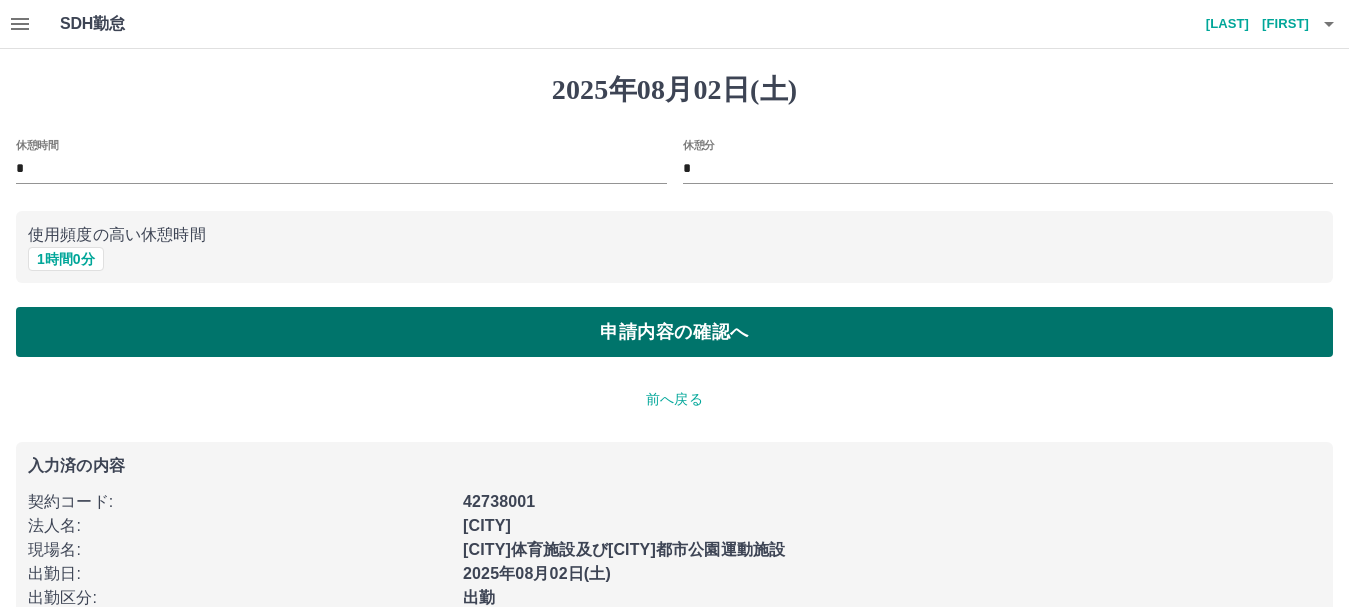 click on "申請内容の確認へ" at bounding box center (674, 332) 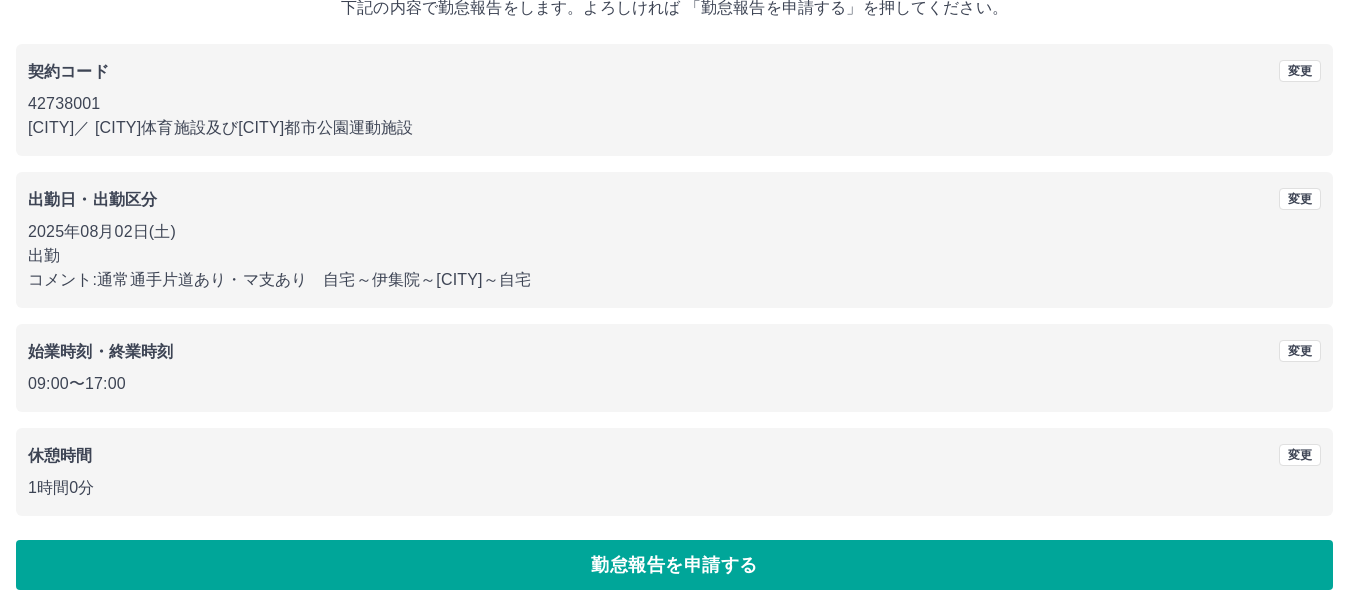 scroll, scrollTop: 142, scrollLeft: 0, axis: vertical 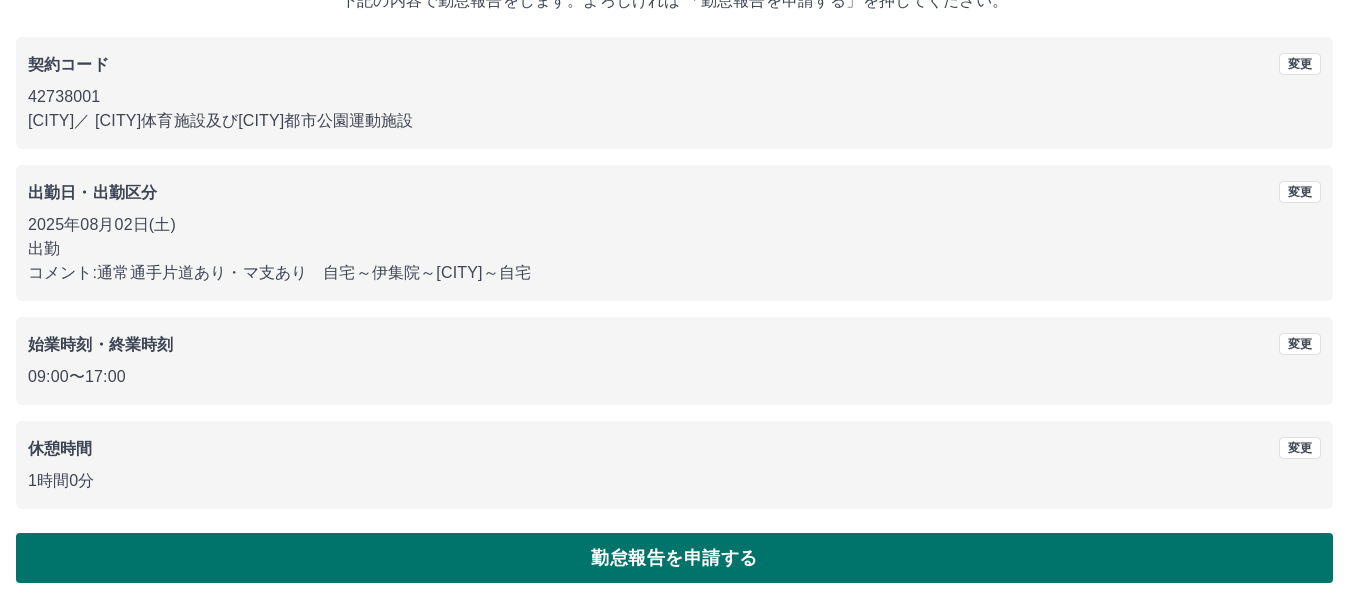 click on "勤怠報告を申請する" at bounding box center [674, 558] 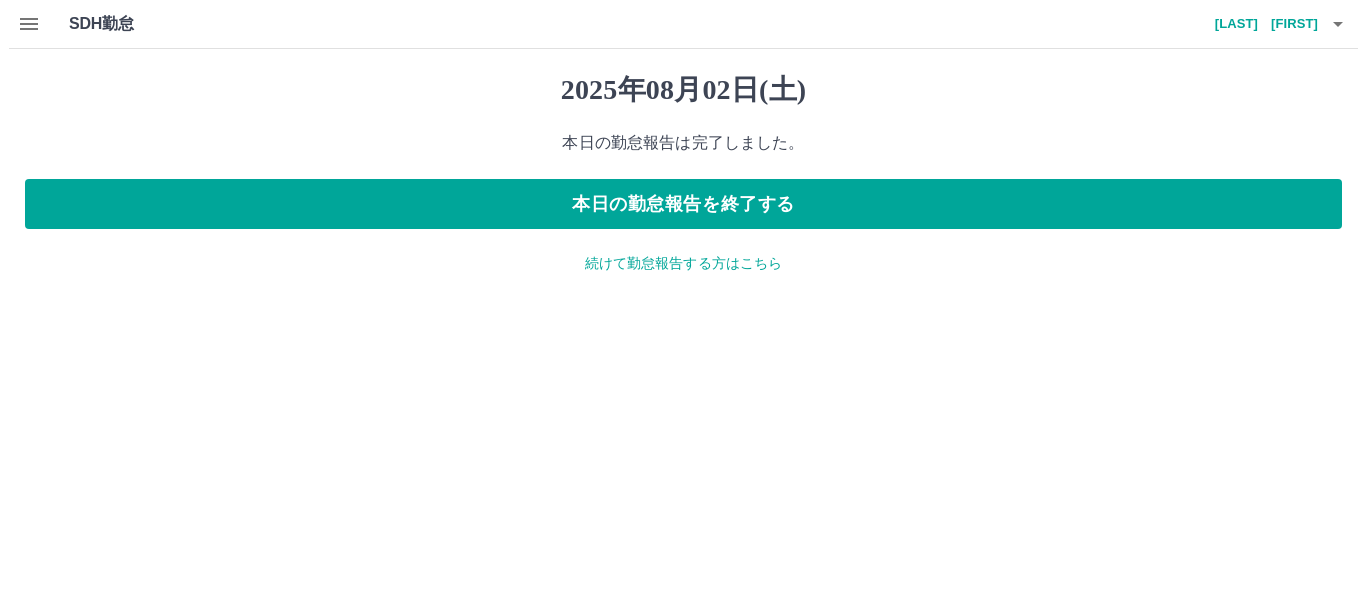 scroll, scrollTop: 0, scrollLeft: 0, axis: both 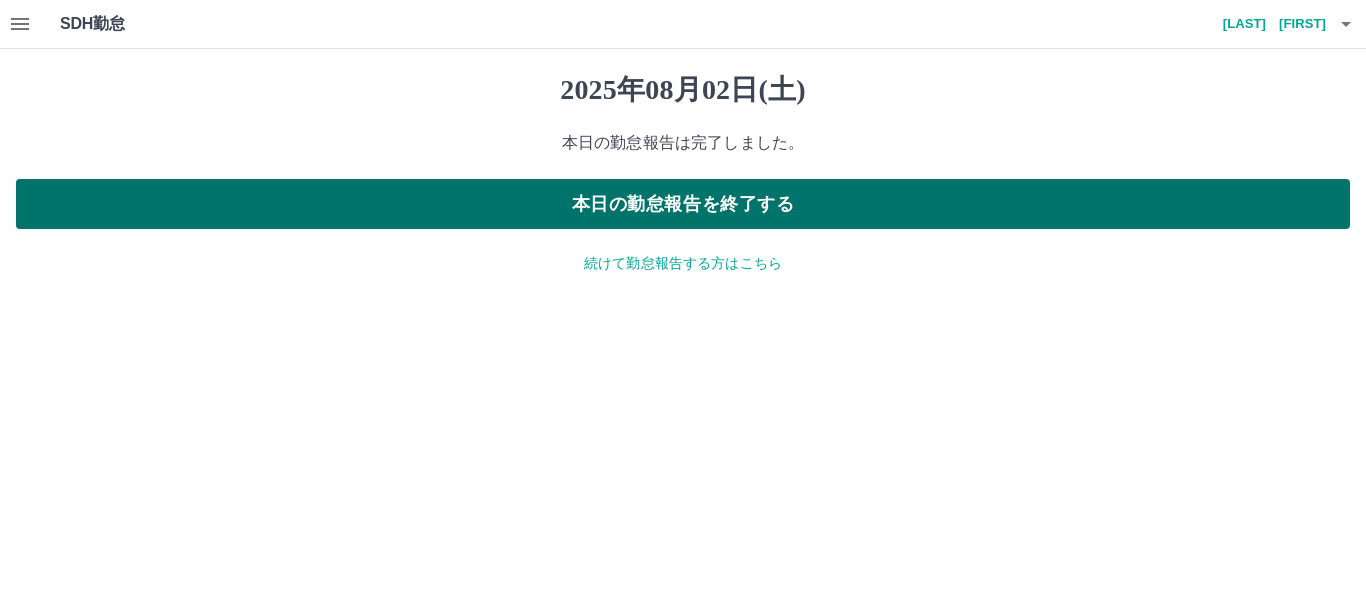 click on "本日の勤怠報告を終了する" at bounding box center [683, 204] 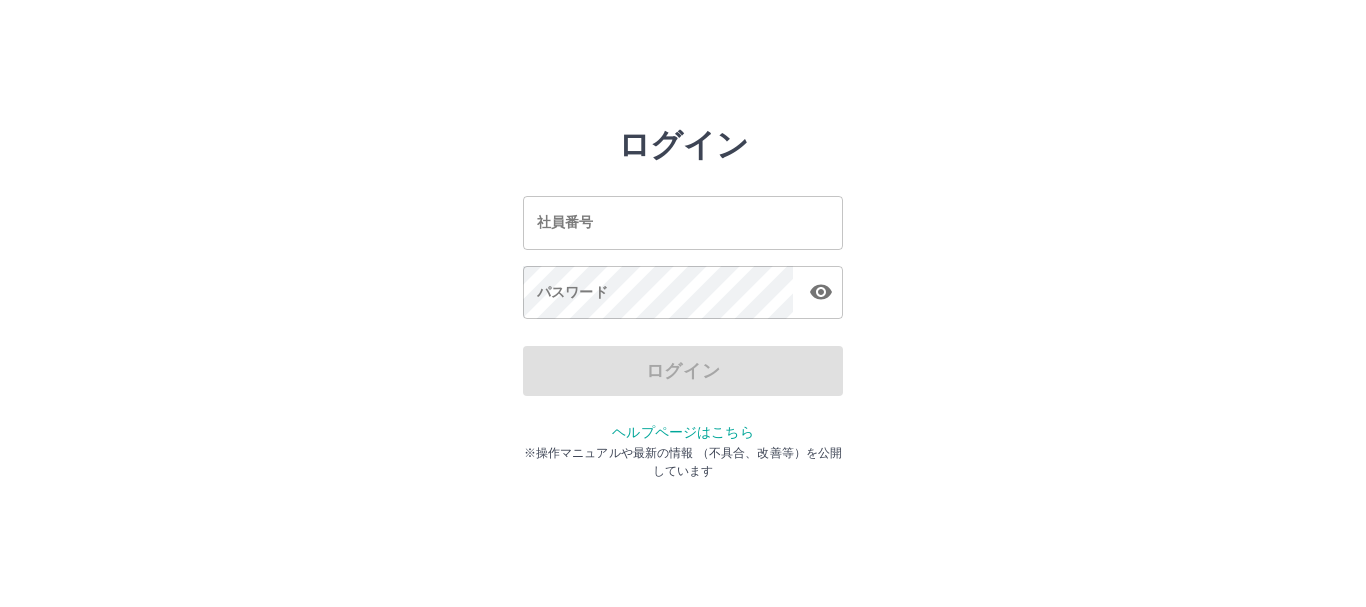 scroll, scrollTop: 0, scrollLeft: 0, axis: both 